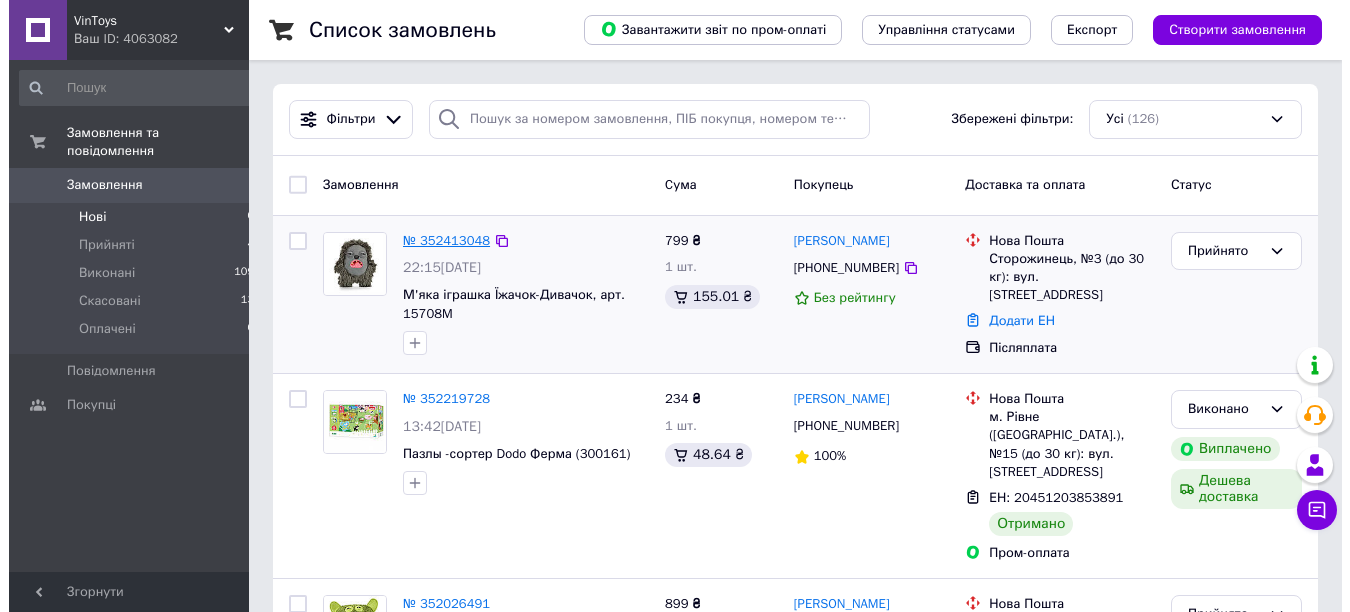 scroll, scrollTop: 0, scrollLeft: 0, axis: both 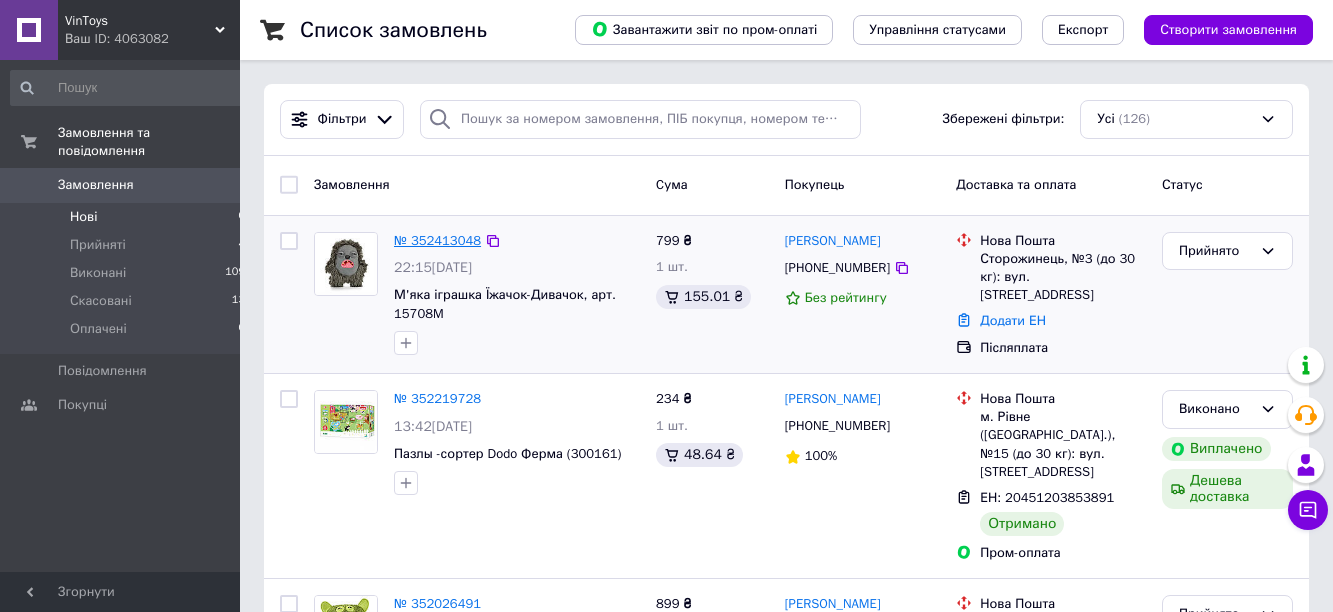 click on "№ 352413048" at bounding box center (437, 240) 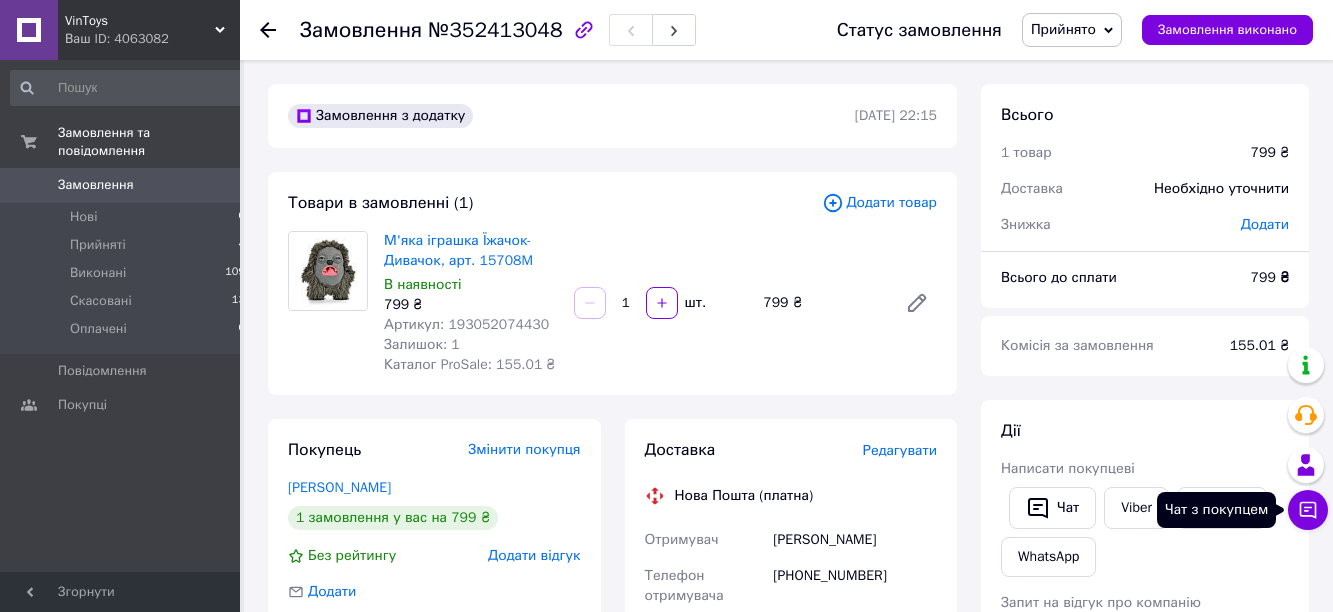 click 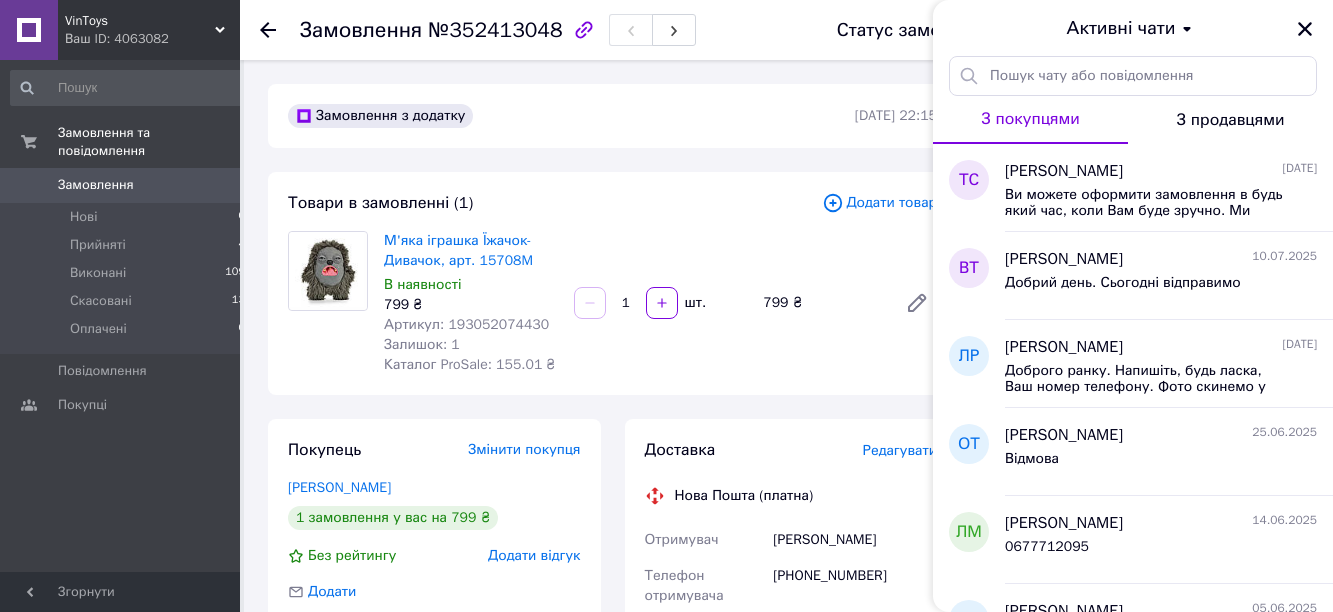 click on "Замовлення з додатку" at bounding box center (569, 116) 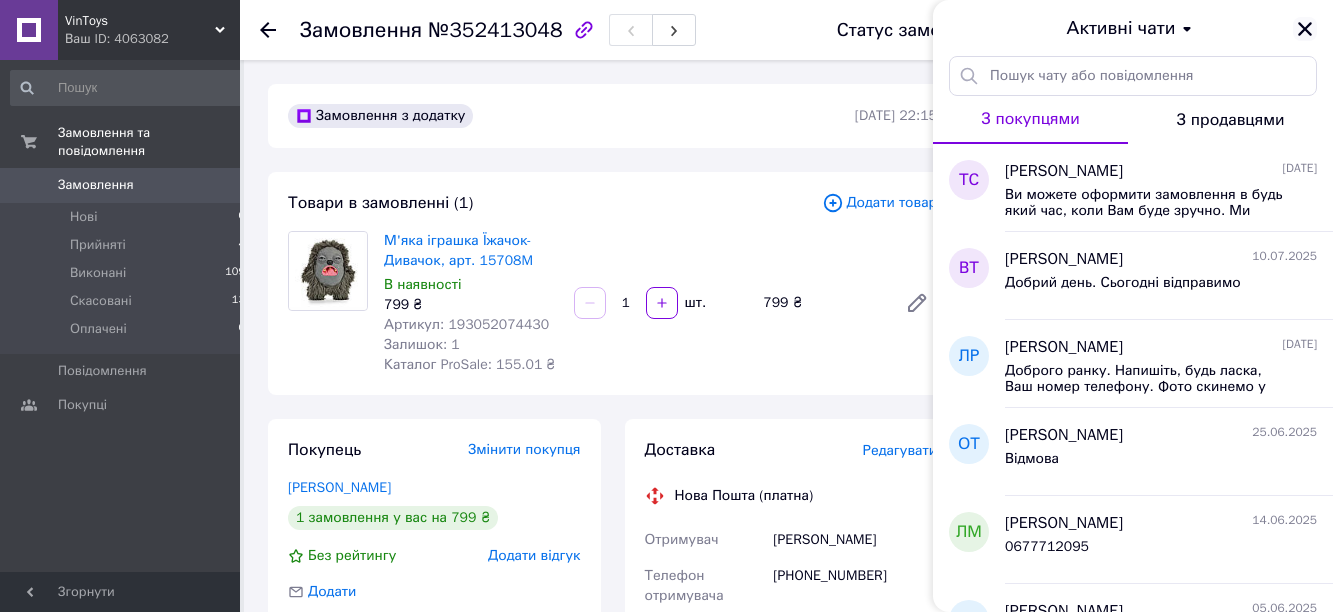 click 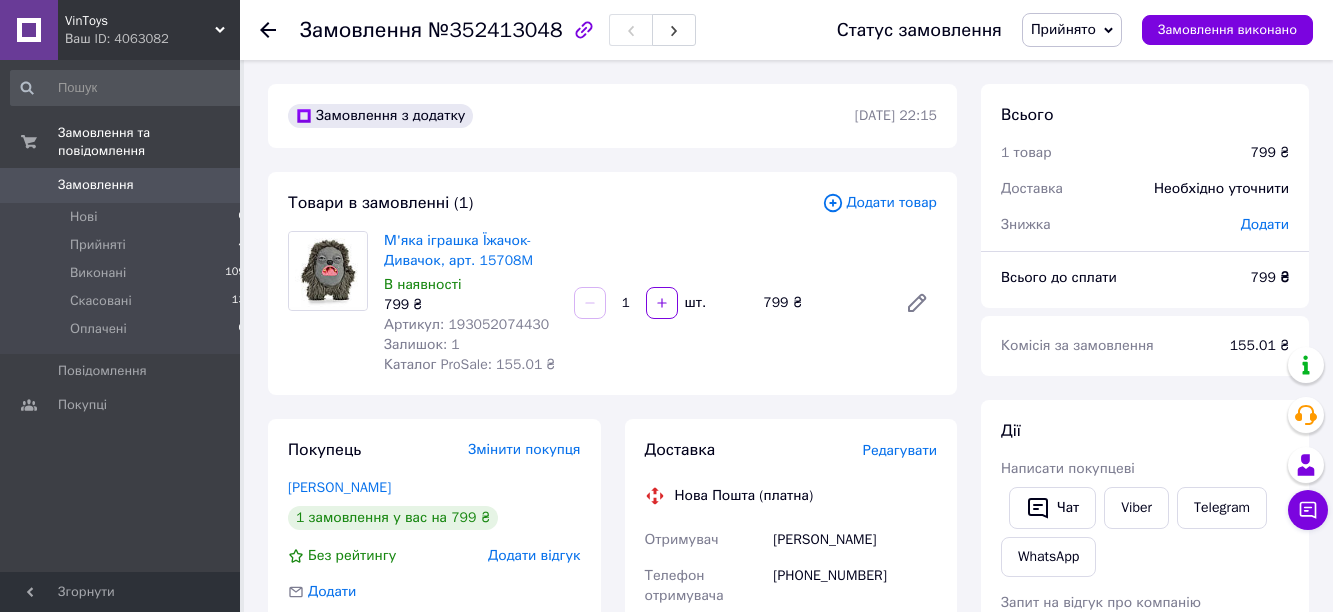 click on "Редагувати" at bounding box center (900, 450) 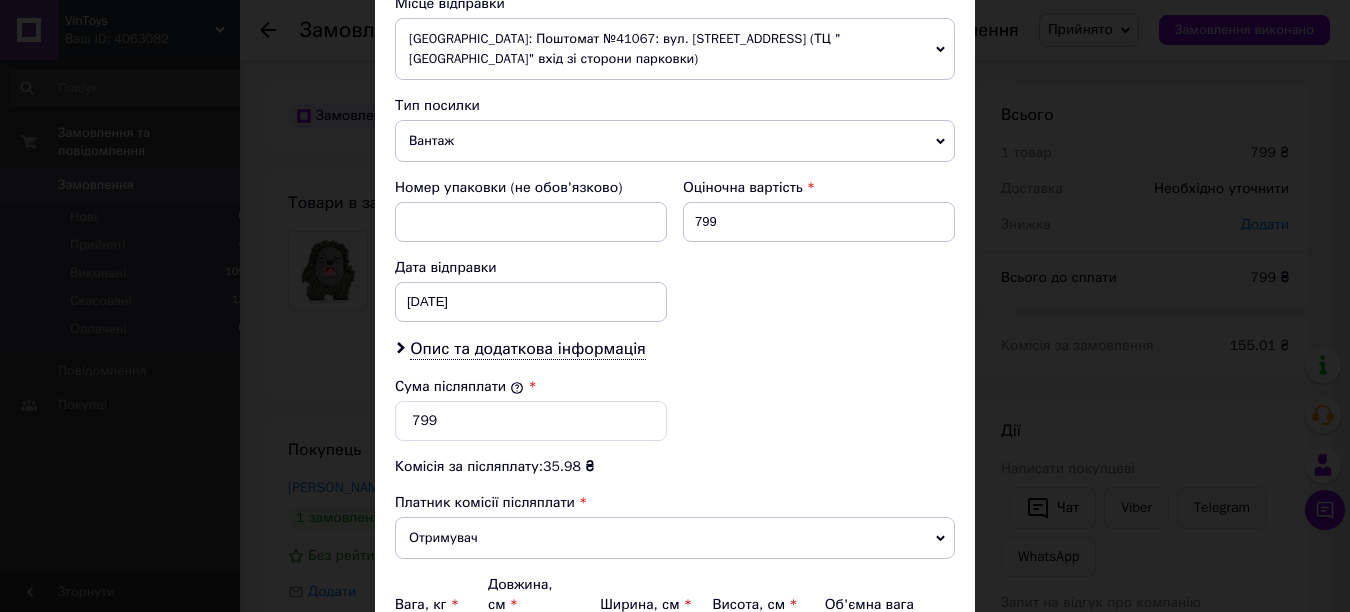 scroll, scrollTop: 798, scrollLeft: 0, axis: vertical 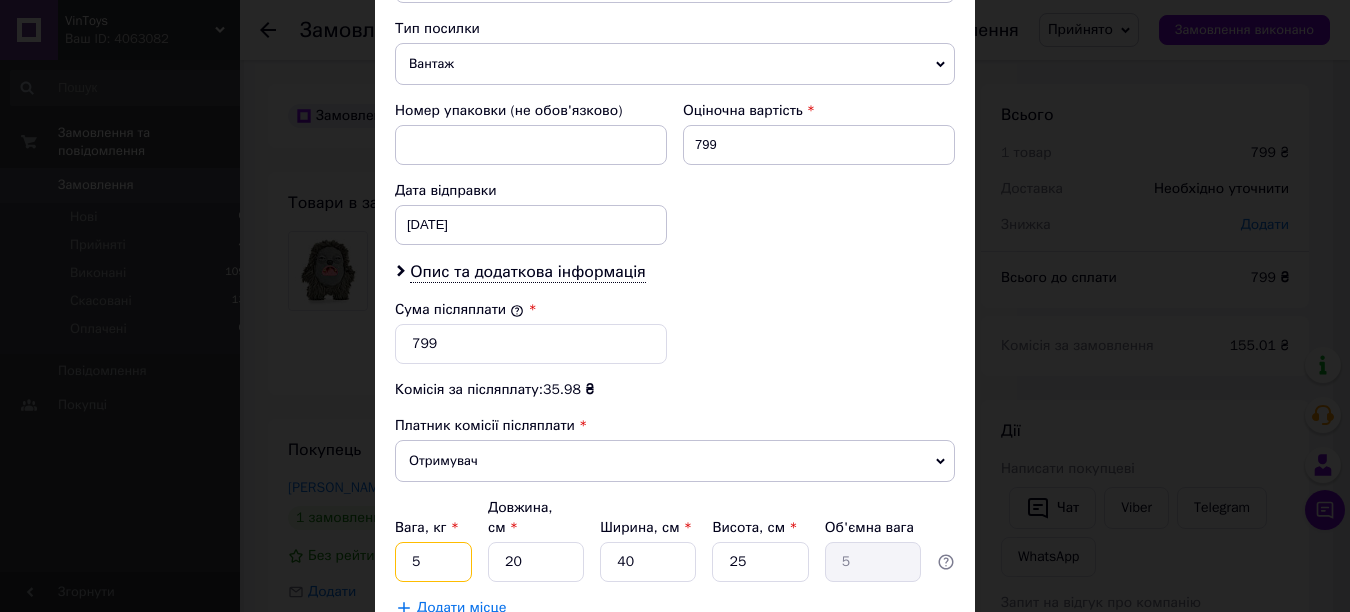 click on "5" at bounding box center [433, 562] 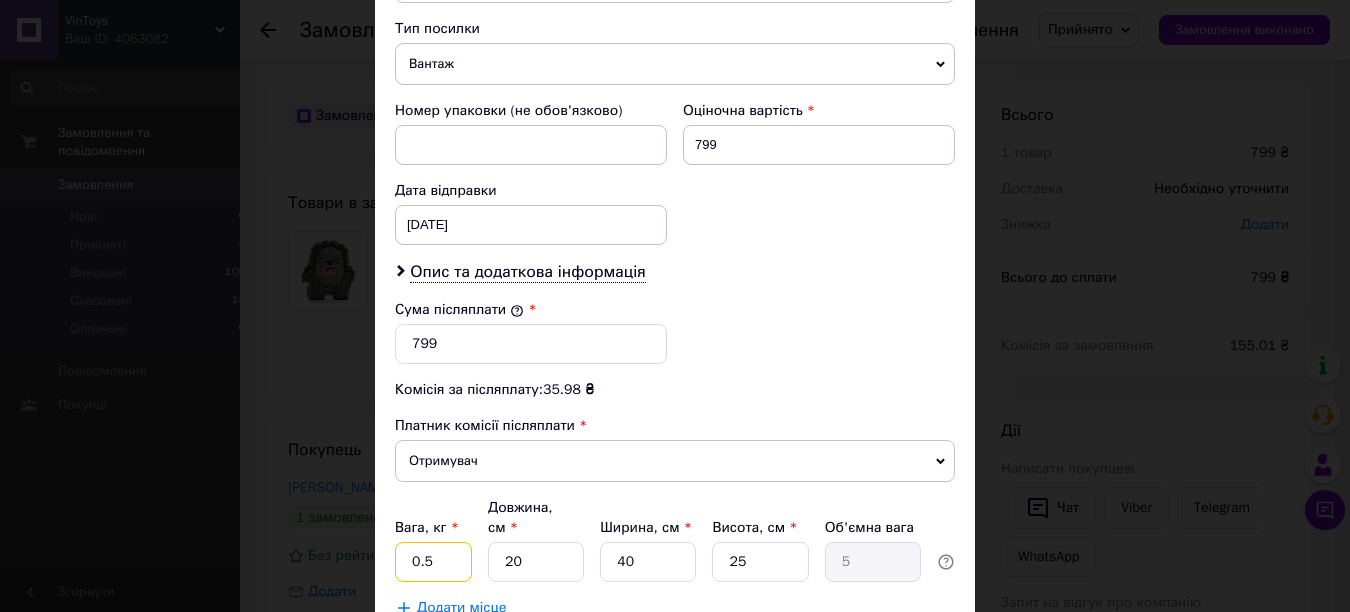 type on "0.5" 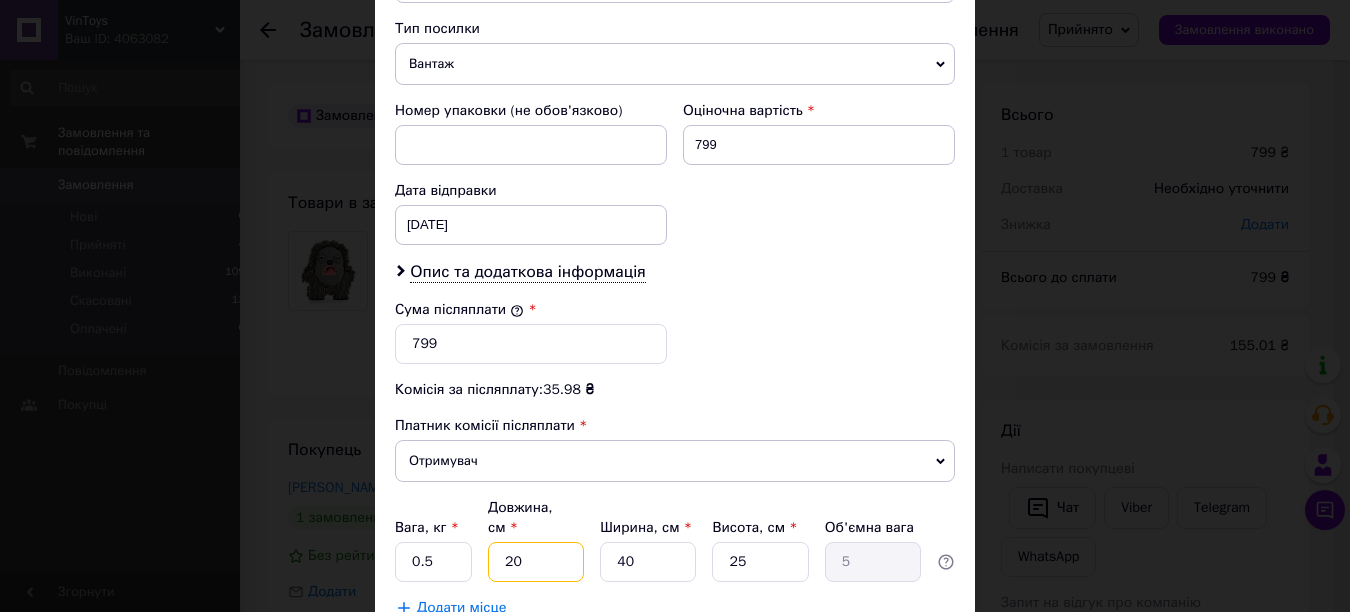 click on "20" at bounding box center [536, 562] 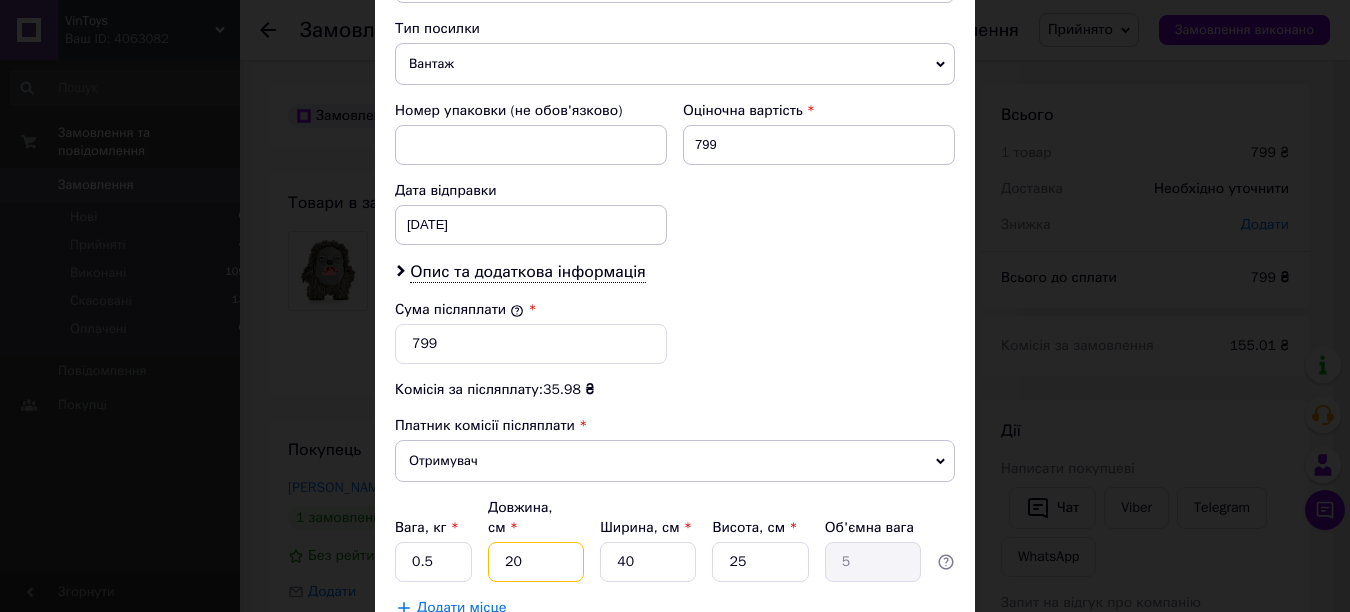 type on "2" 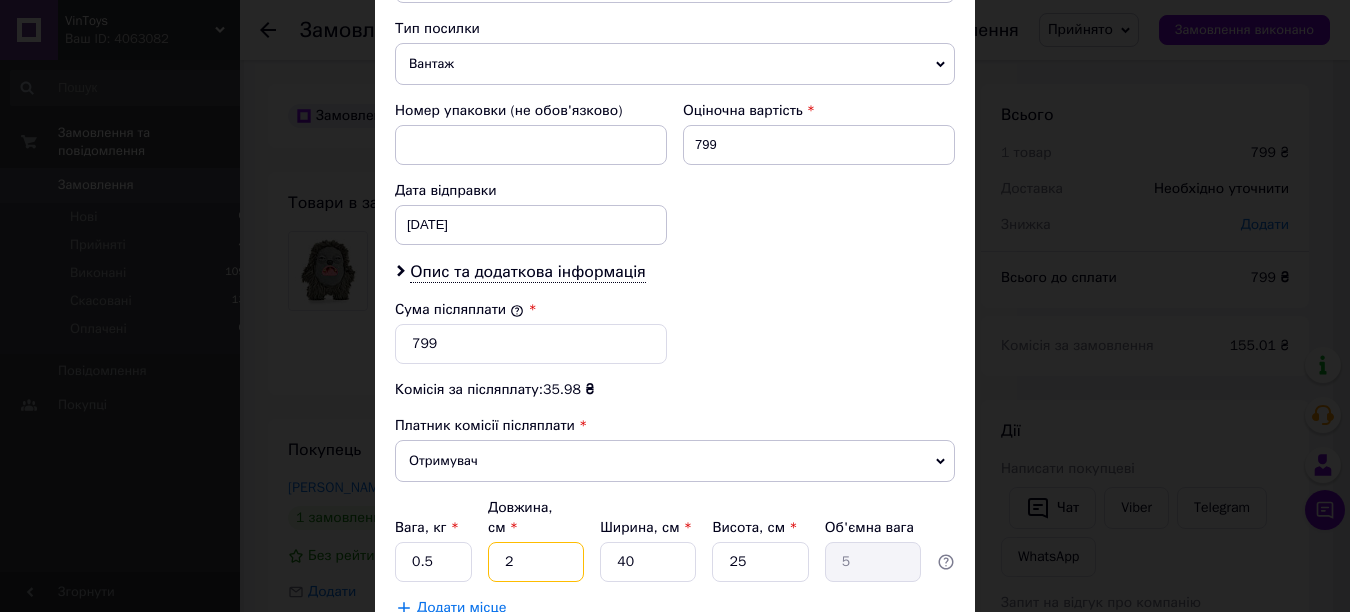 type on "0.5" 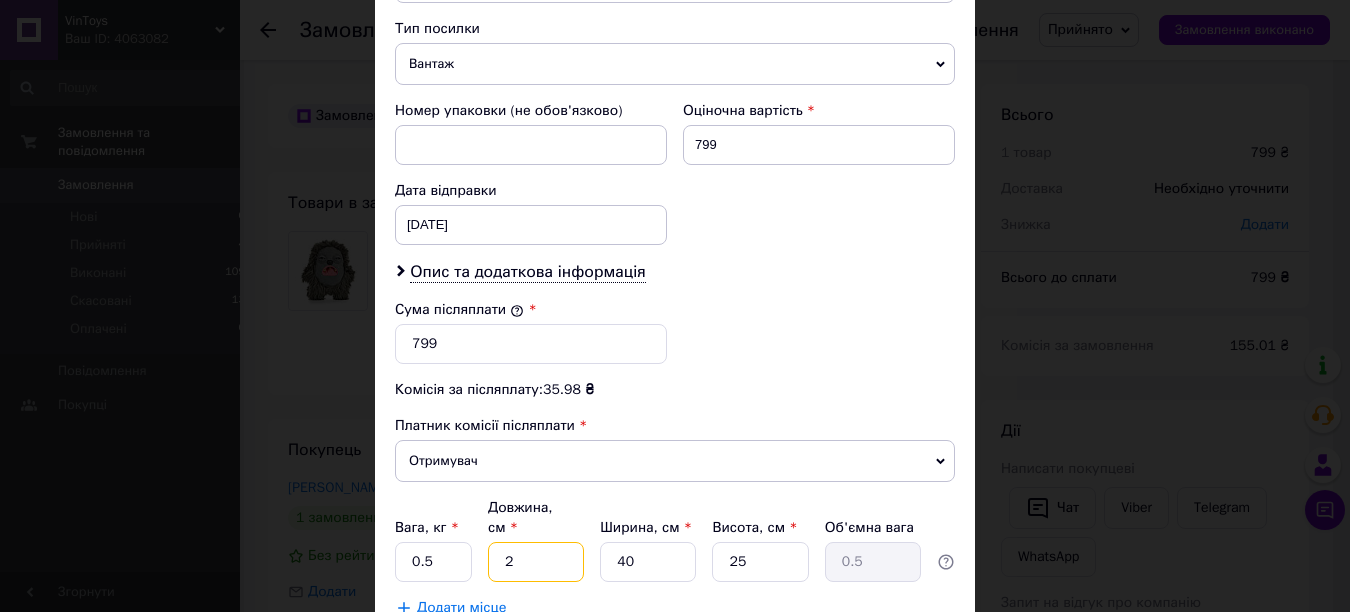 type on "26" 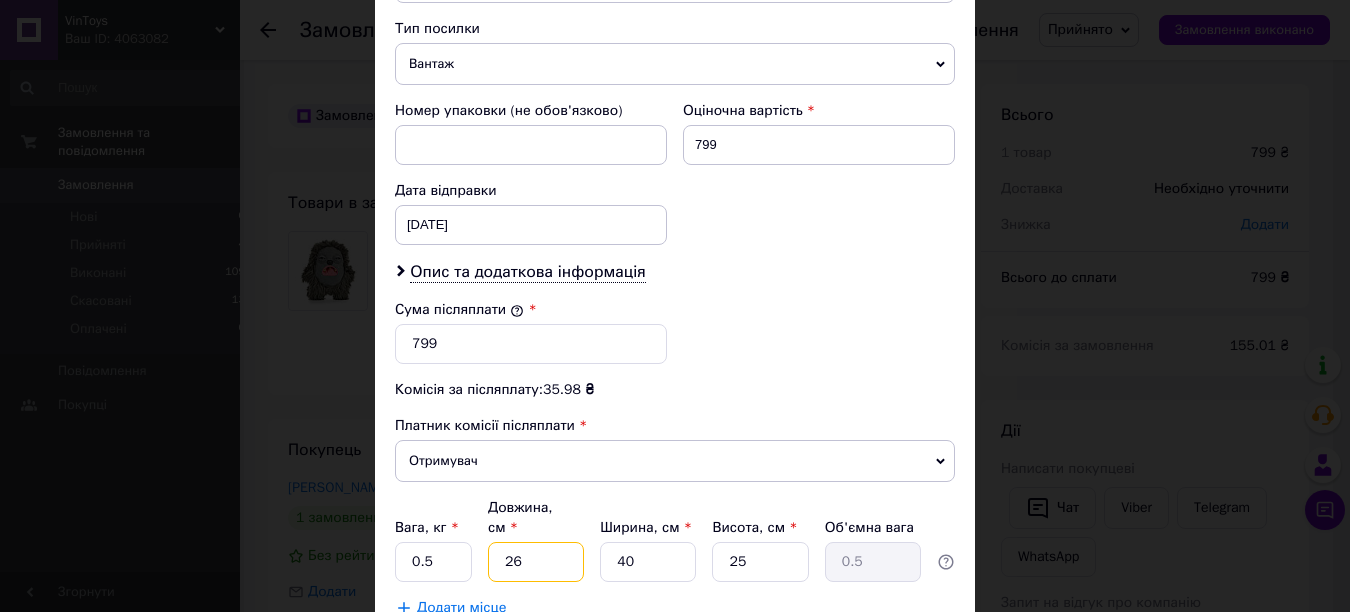 type on "6.5" 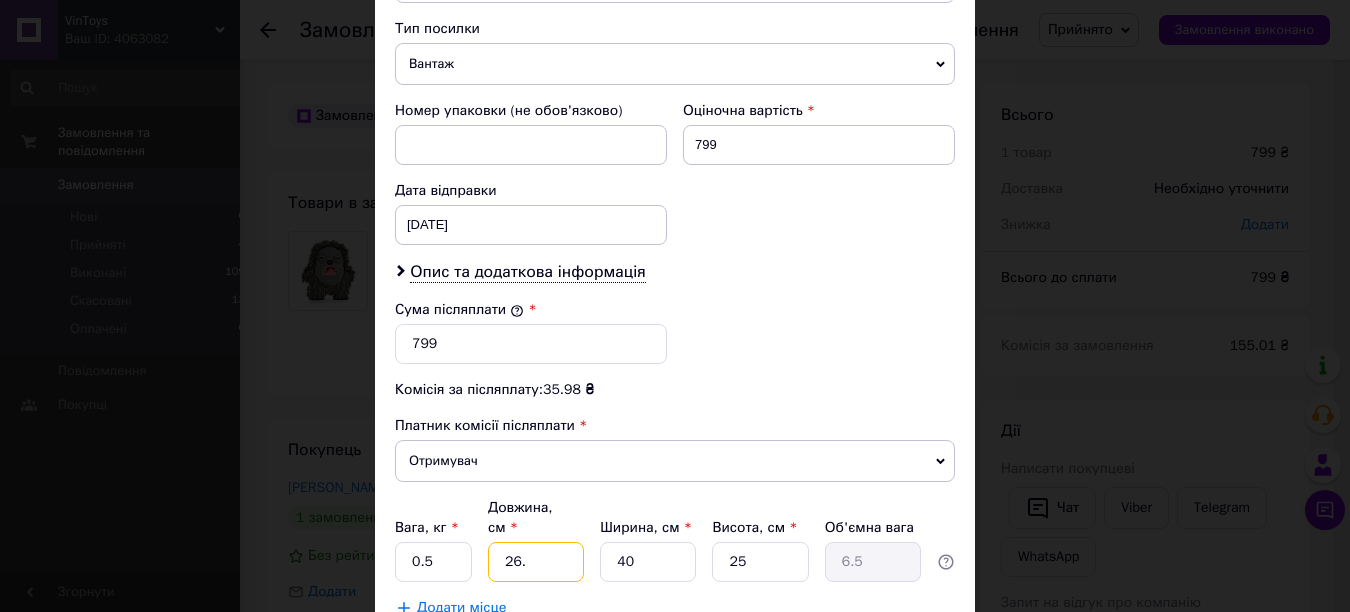 type on "26.5" 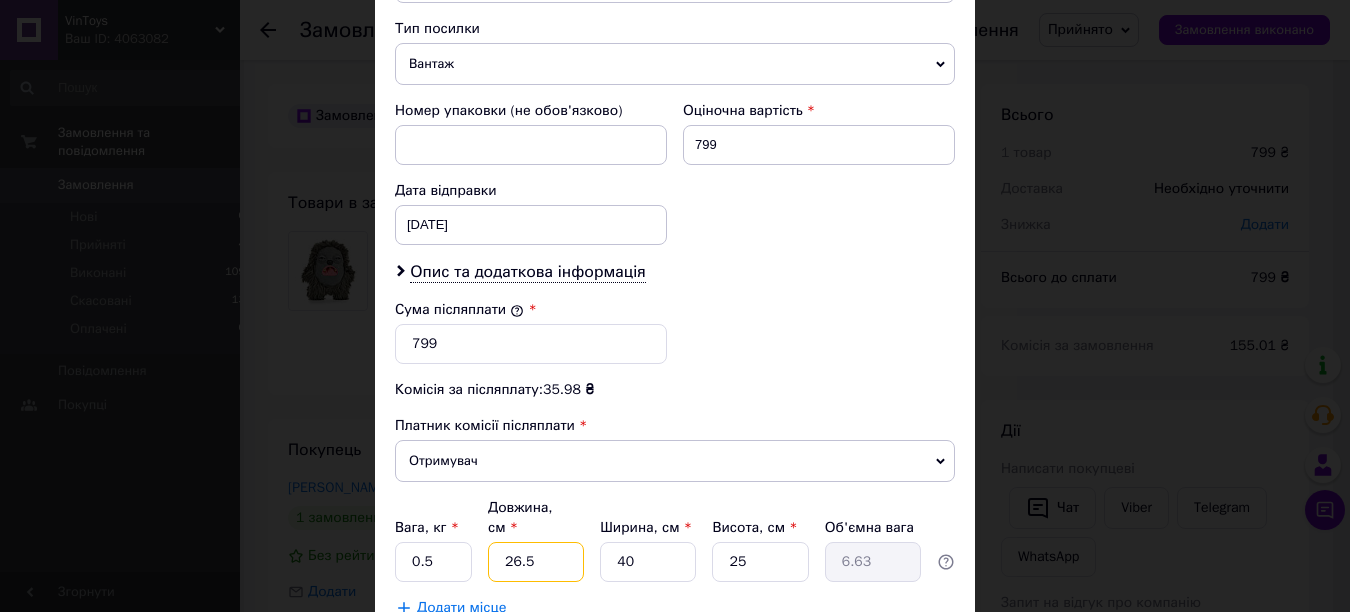 type on "26.5" 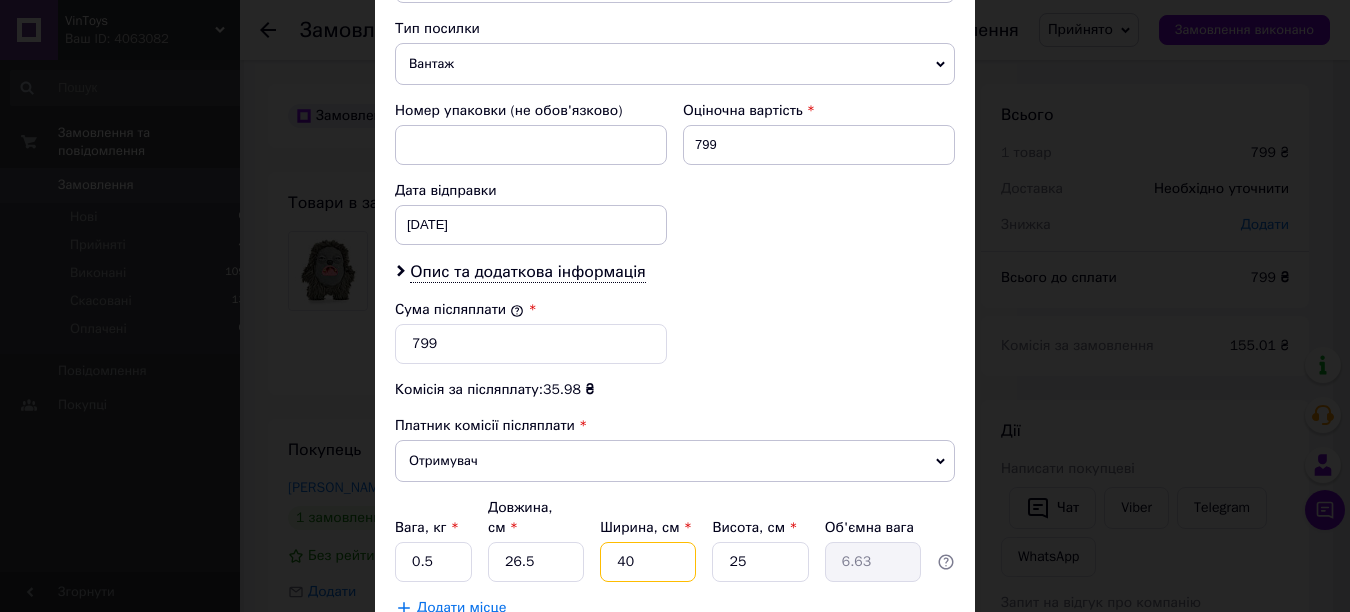 click on "40" at bounding box center (648, 562) 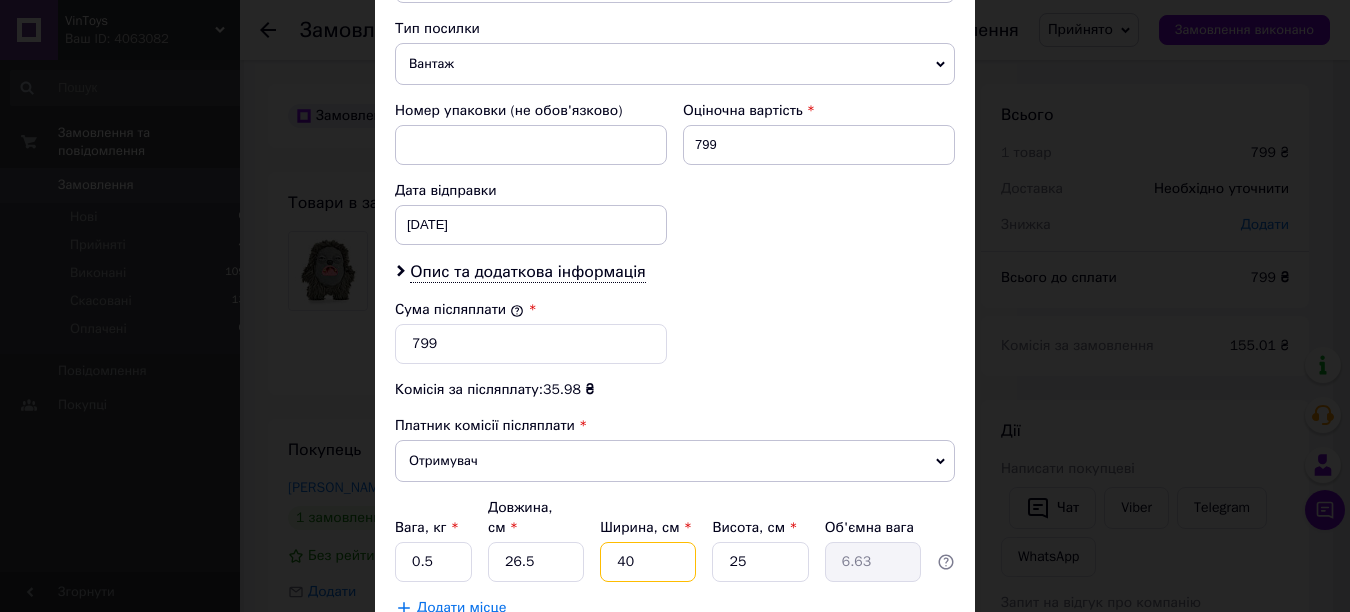 type on "4" 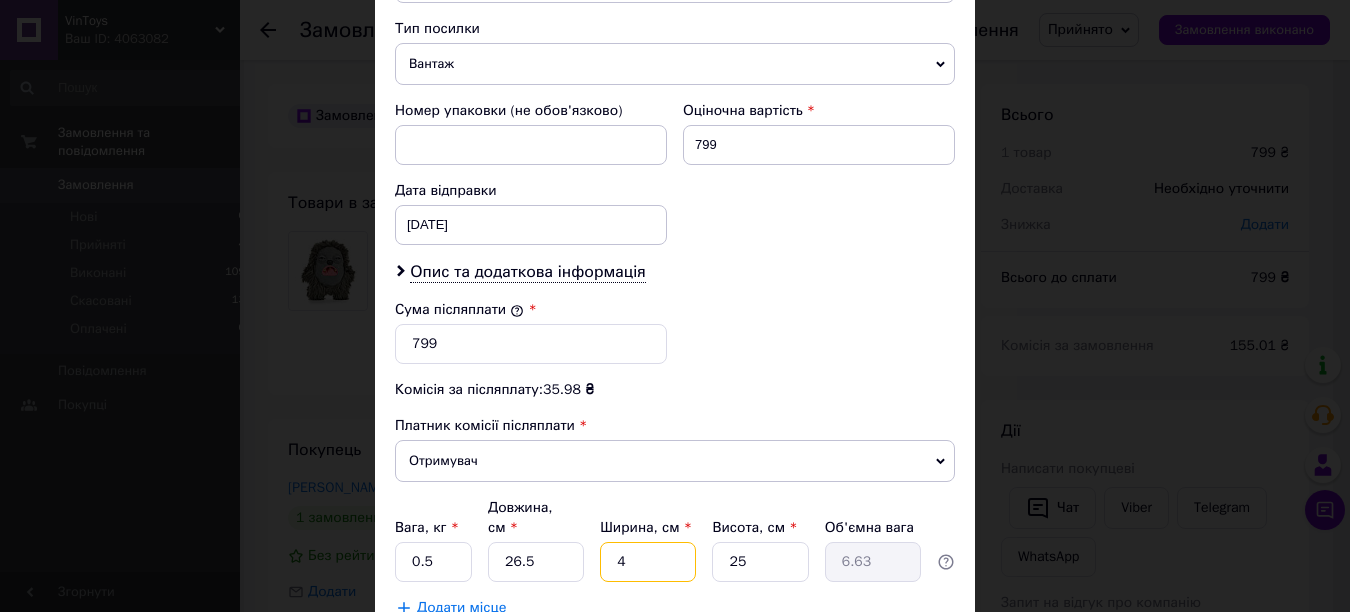 type on "0.66" 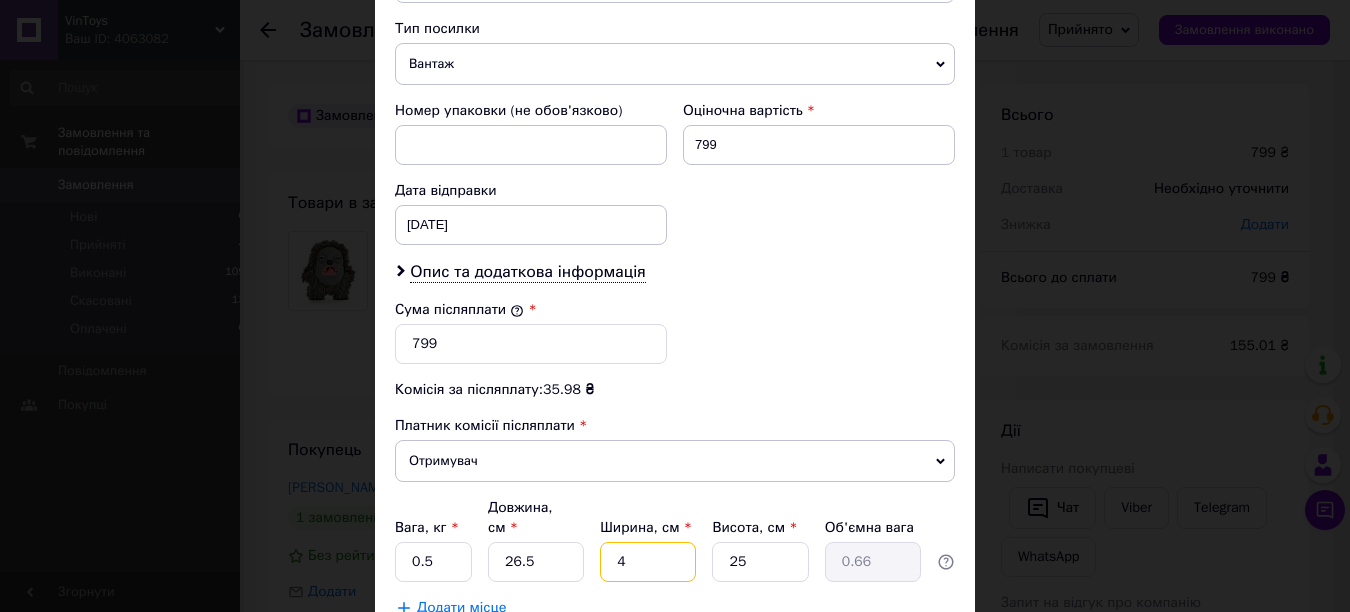 type 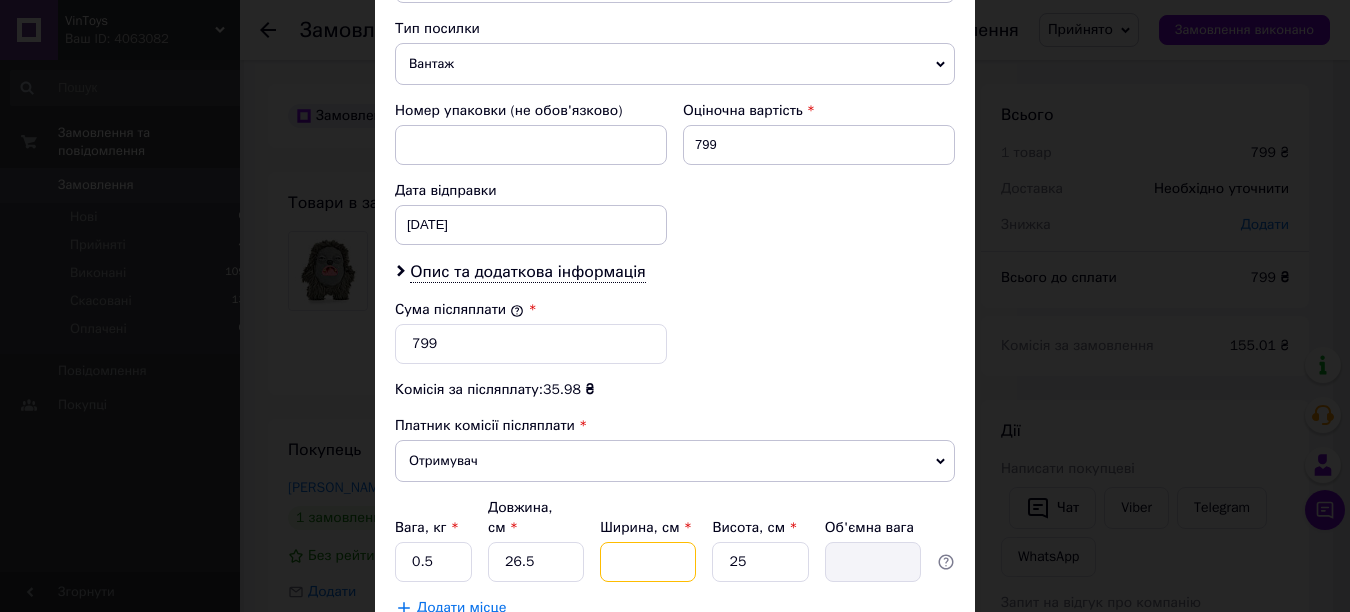 type on "1" 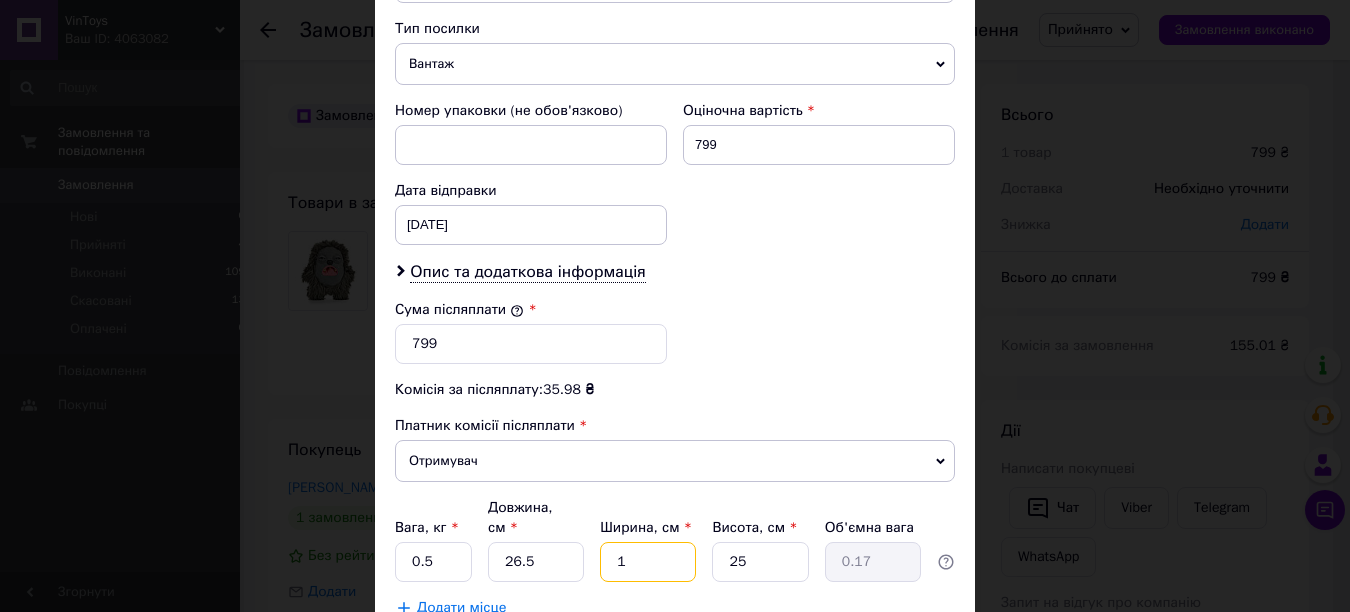 type on "18" 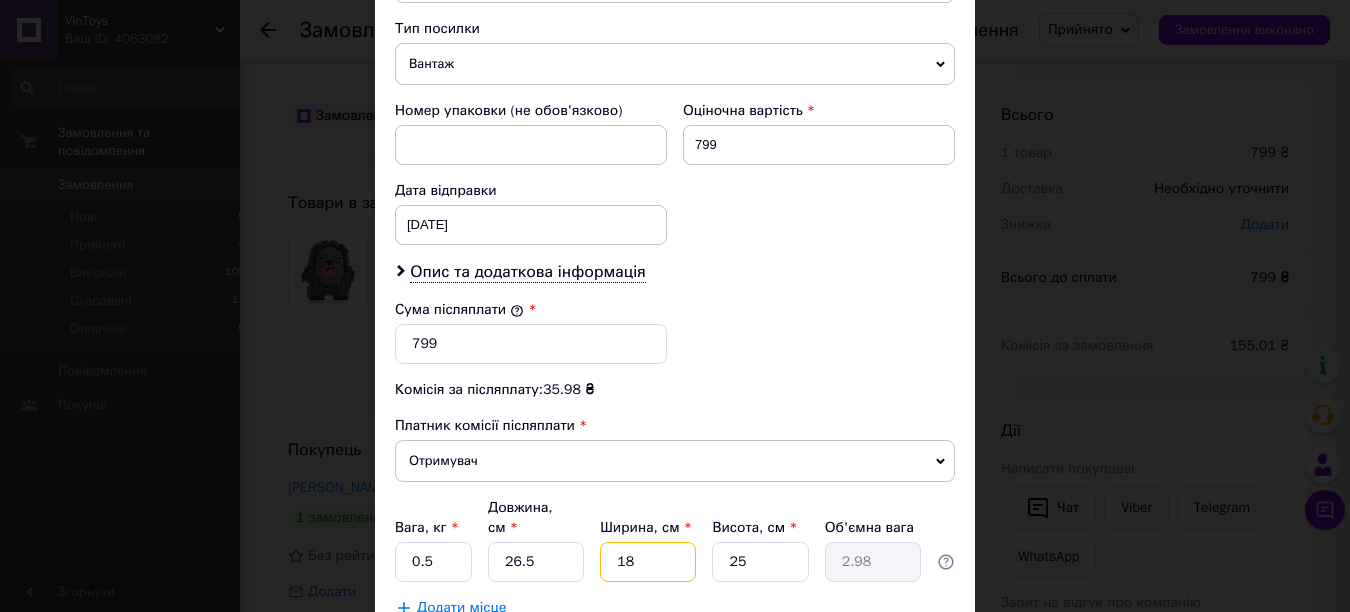 type on "18" 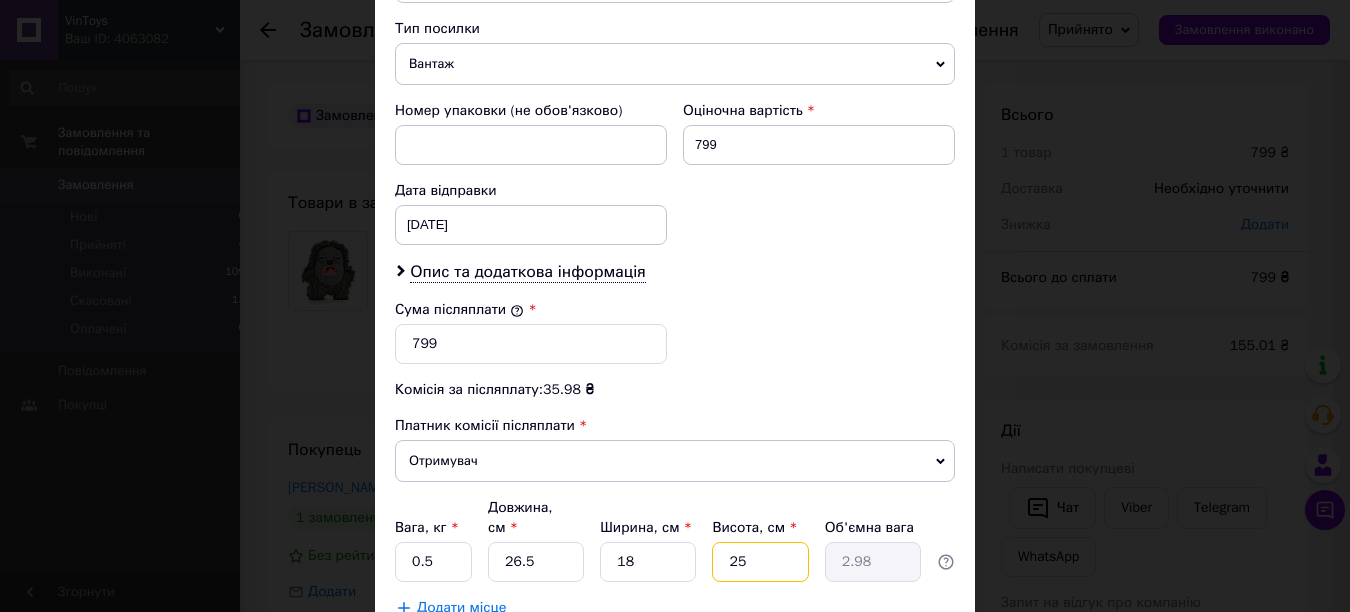 click on "25" at bounding box center [760, 562] 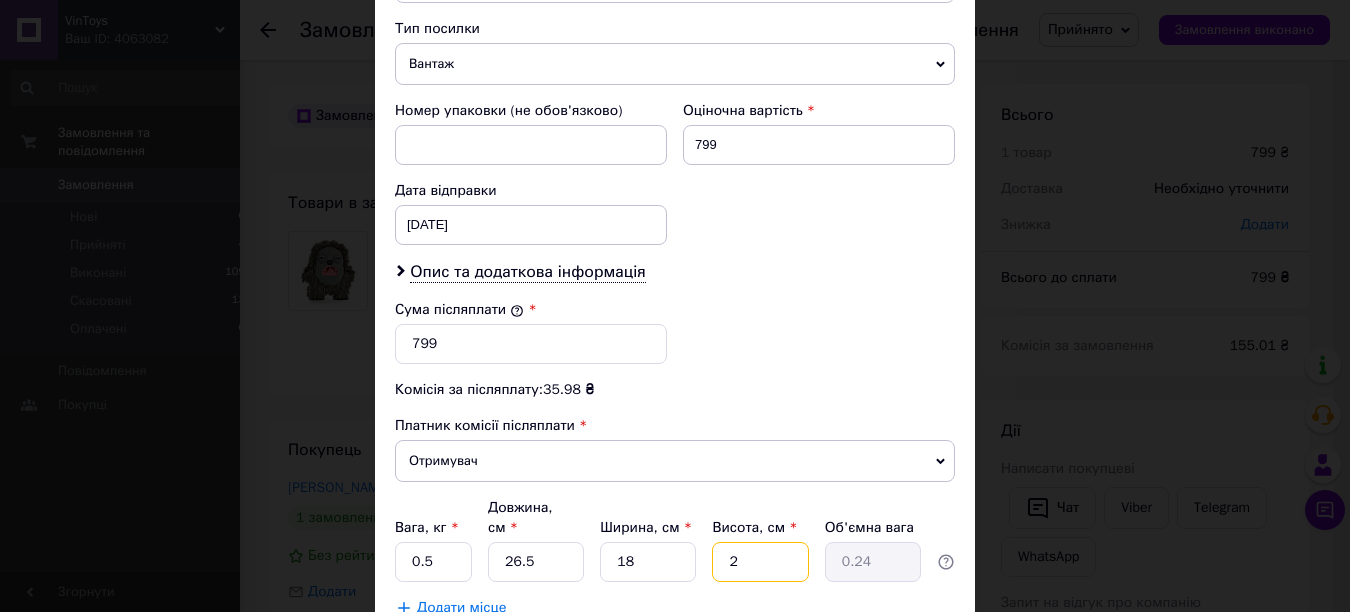 type 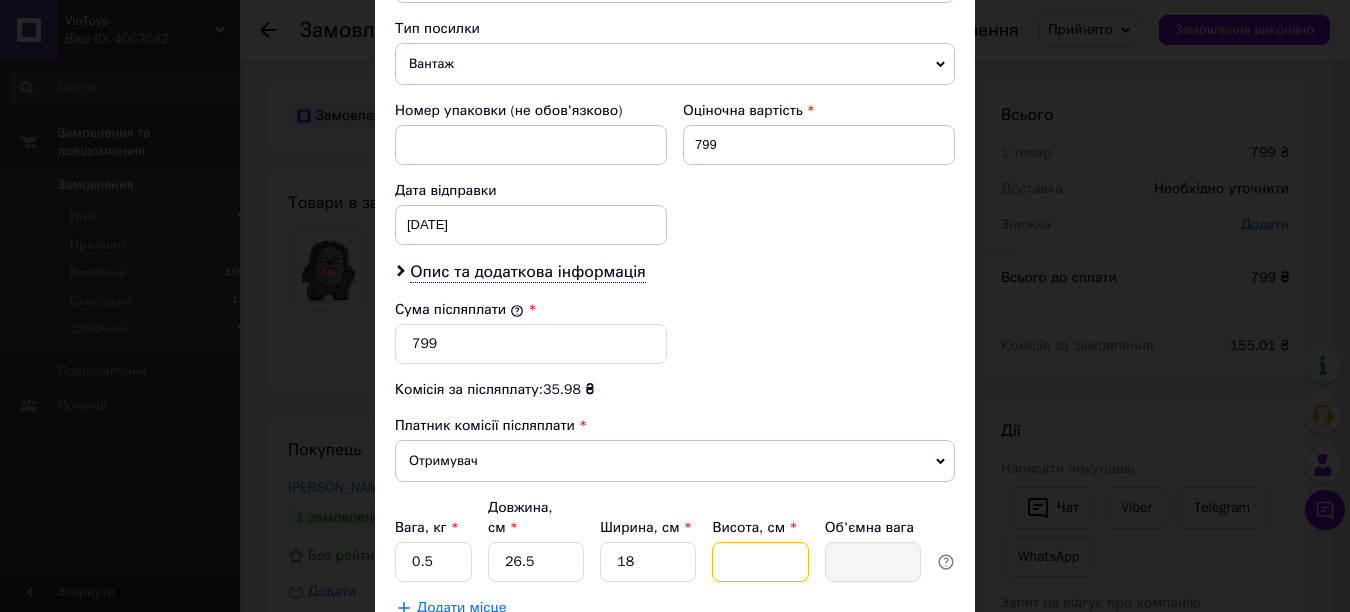 type on "9" 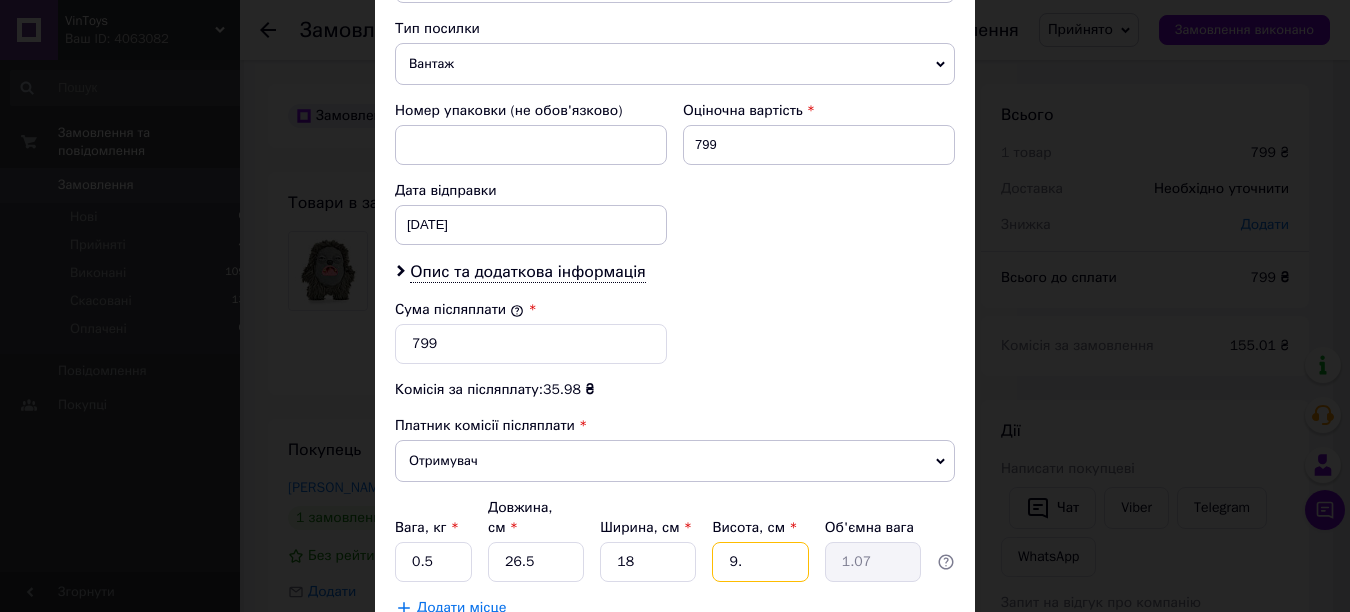 type on "9.5" 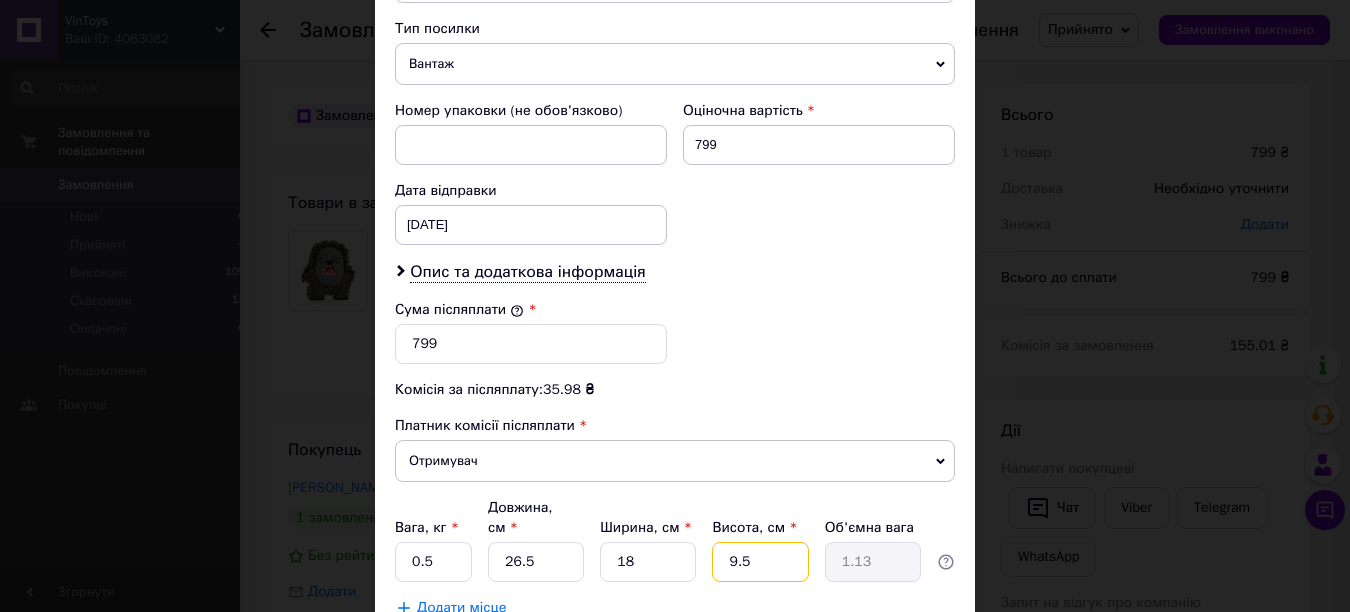 type on "9.5" 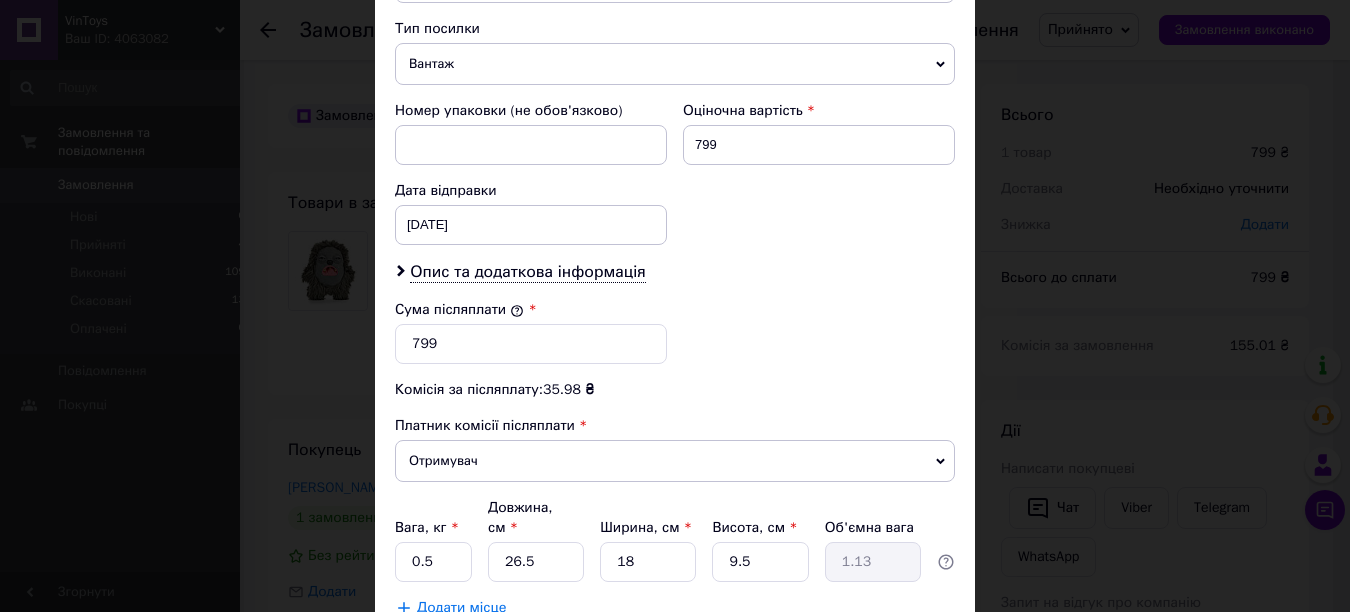 click on "Платник Отримувач Відправник Прізвище отримувача Мудряк Ім'я отримувача Альона По батькові отримувача Телефон отримувача +380978678433 Тип доставки У відділенні Кур'єром В поштоматі Місто Сторожинець Відділення №3 (до 30 кг): вул. Кримська, 32-А Місце відправки Вінниця: Поштомат №41067: вул. Келецька, 121 (ТЦ "PLAZA PARK" вхід зі сторони парковки) Вінниця: №23 (до 30 кг): вул. Василя Порика, 46, прим. 49 Додати ще місце відправки Тип посилки Вантаж Документи Номер упаковки (не обов'язково) Оціночна вартість 799 Дата відправки 13.07.2025 < 2025 > < Июль > Пн Вт Ср Чт Пт Сб Вс 30 1 2 3 4 5 6 7 8 9 10 11 12 13 14 1" at bounding box center [675, 25] 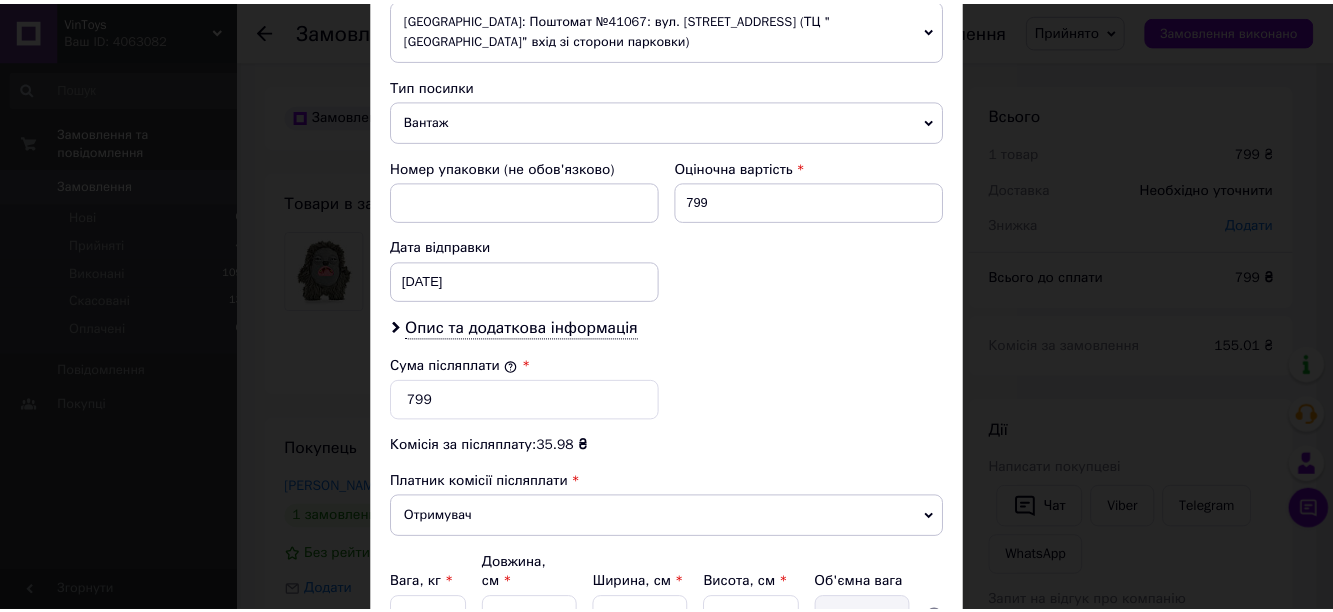 scroll, scrollTop: 934, scrollLeft: 0, axis: vertical 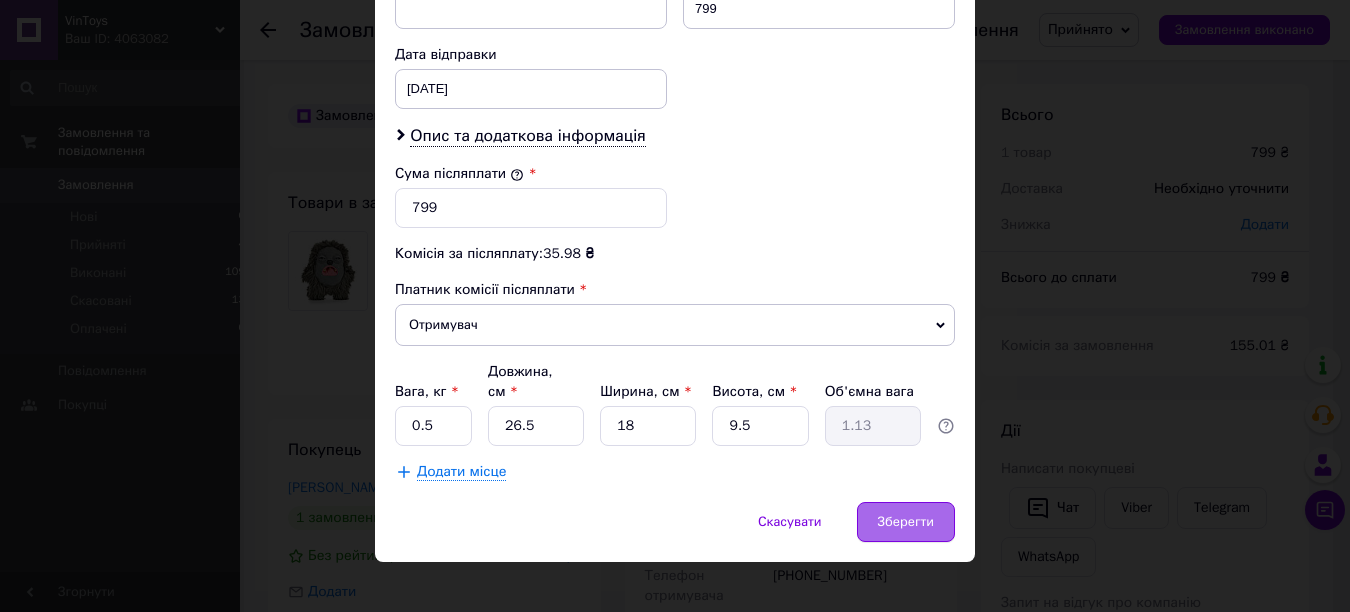 click on "Зберегти" at bounding box center [906, 522] 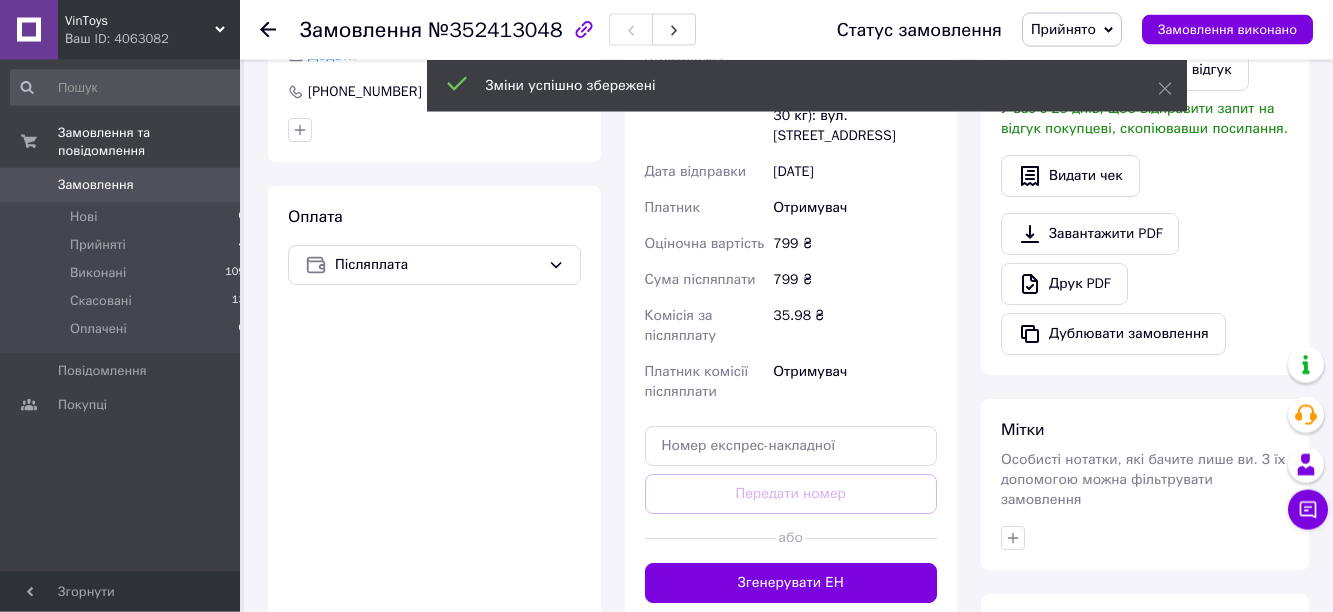 scroll, scrollTop: 612, scrollLeft: 0, axis: vertical 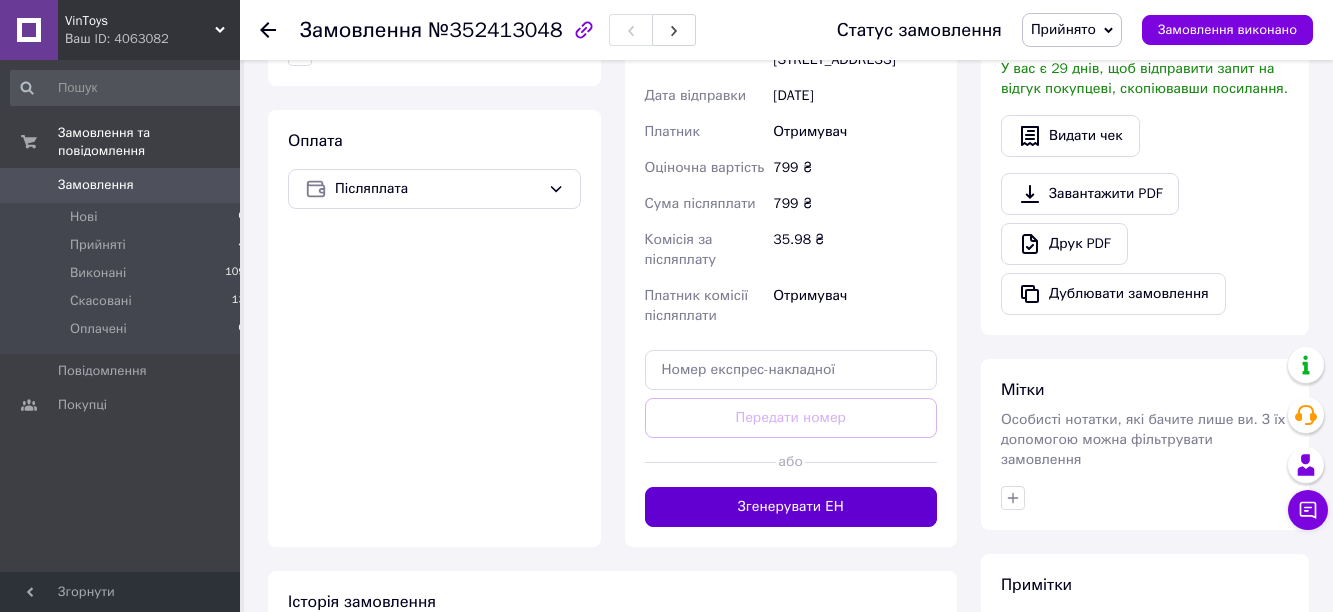 click on "Згенерувати ЕН" at bounding box center (791, 507) 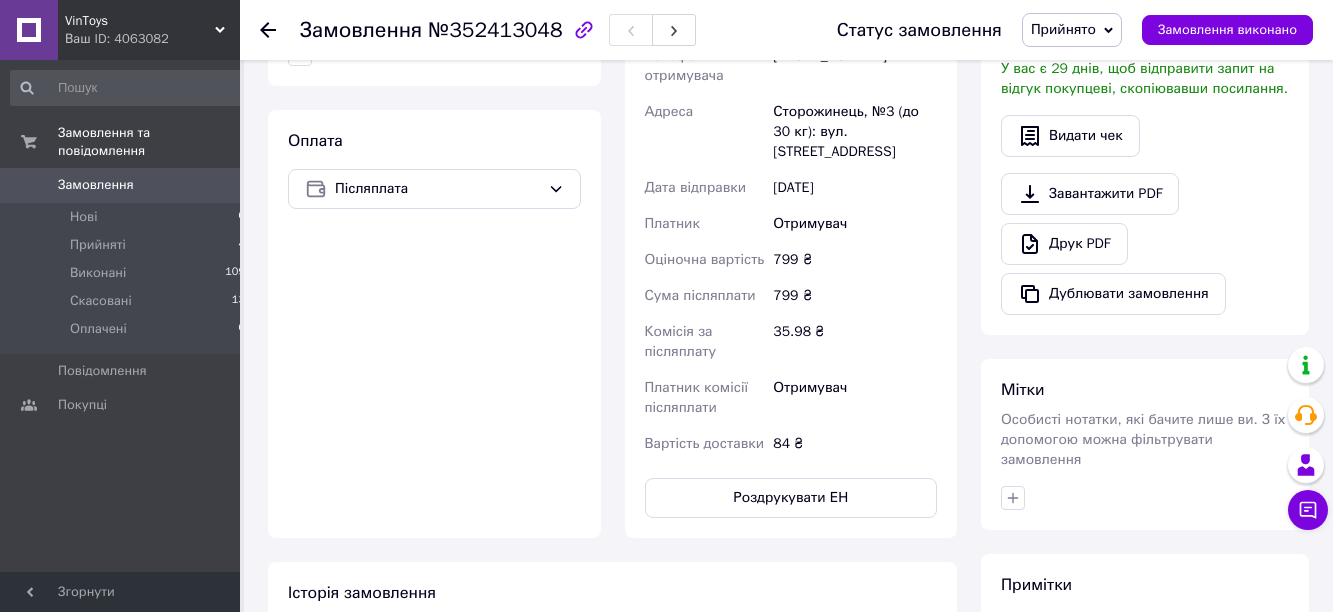 click on "84 ₴" at bounding box center (855, 444) 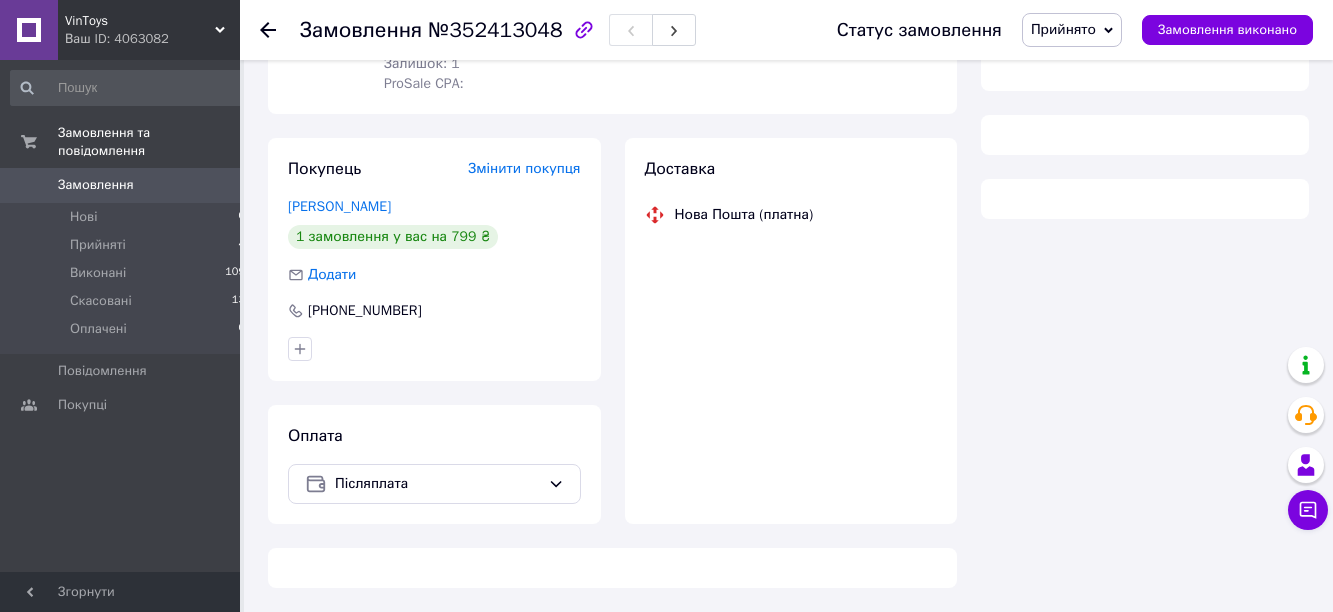 scroll, scrollTop: 281, scrollLeft: 0, axis: vertical 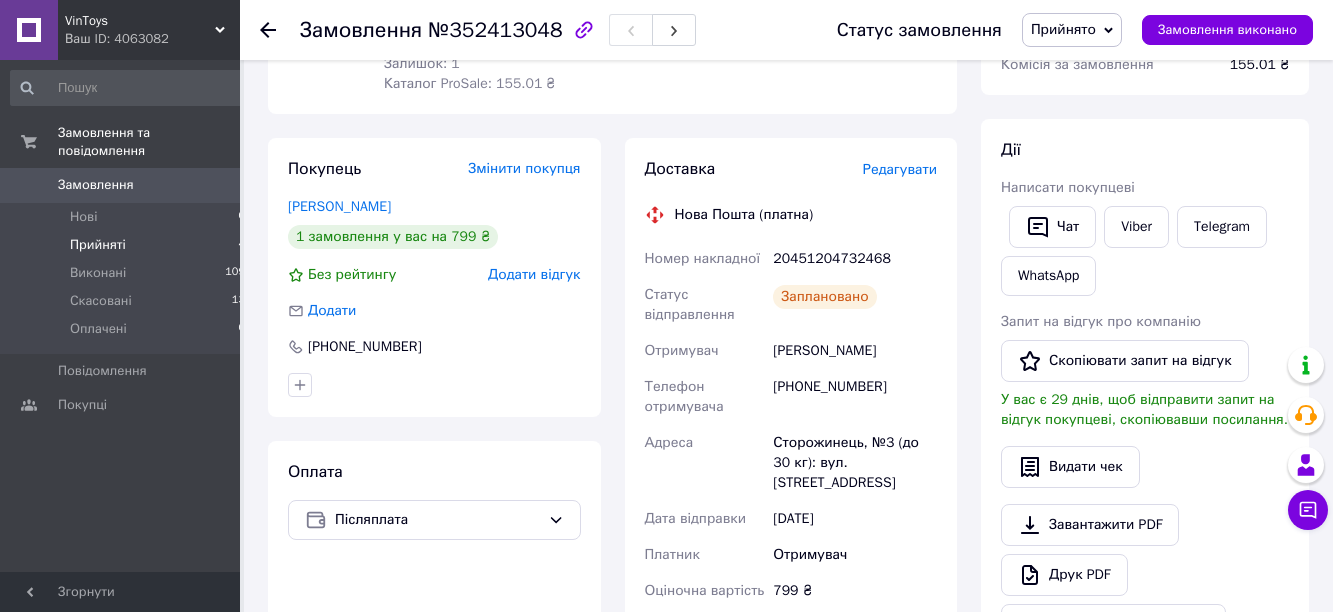 click on "Прийняті" at bounding box center (98, 245) 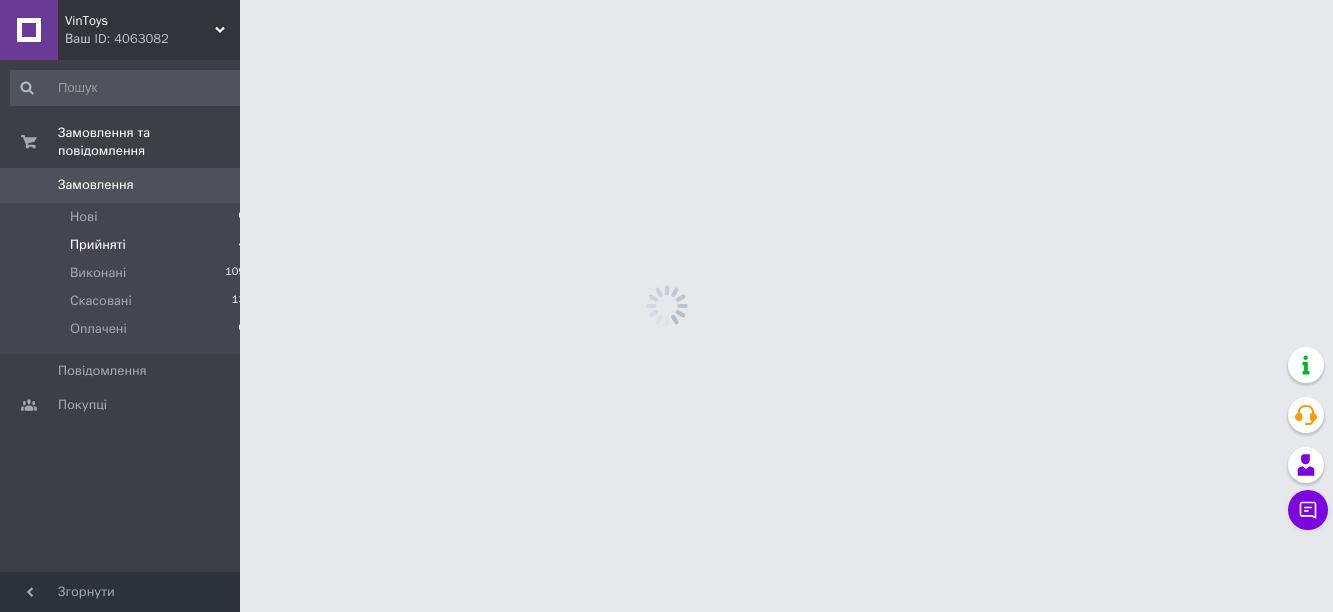 scroll, scrollTop: 0, scrollLeft: 0, axis: both 